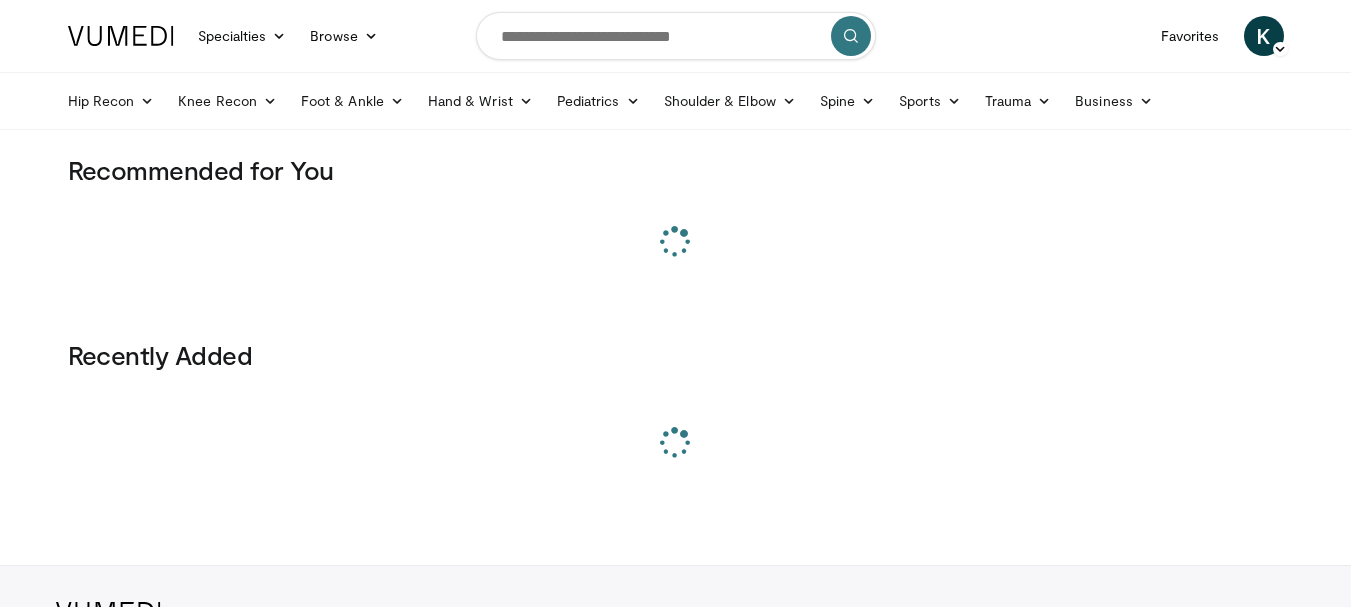 scroll, scrollTop: 0, scrollLeft: 0, axis: both 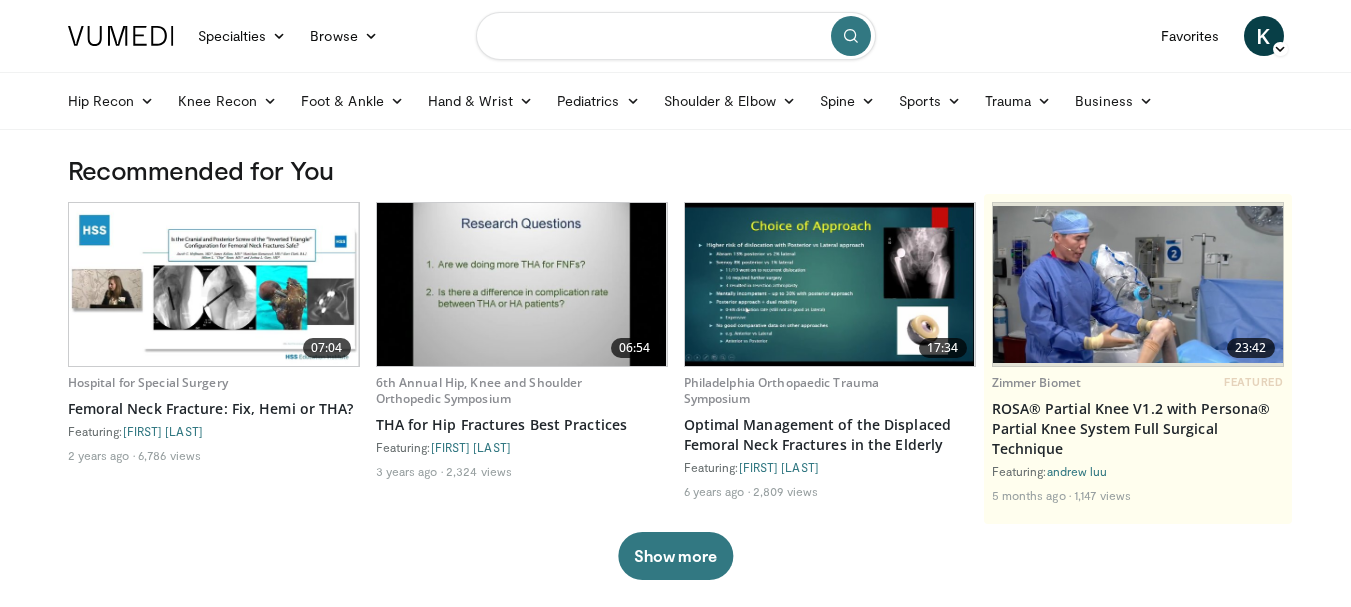 click at bounding box center (676, 36) 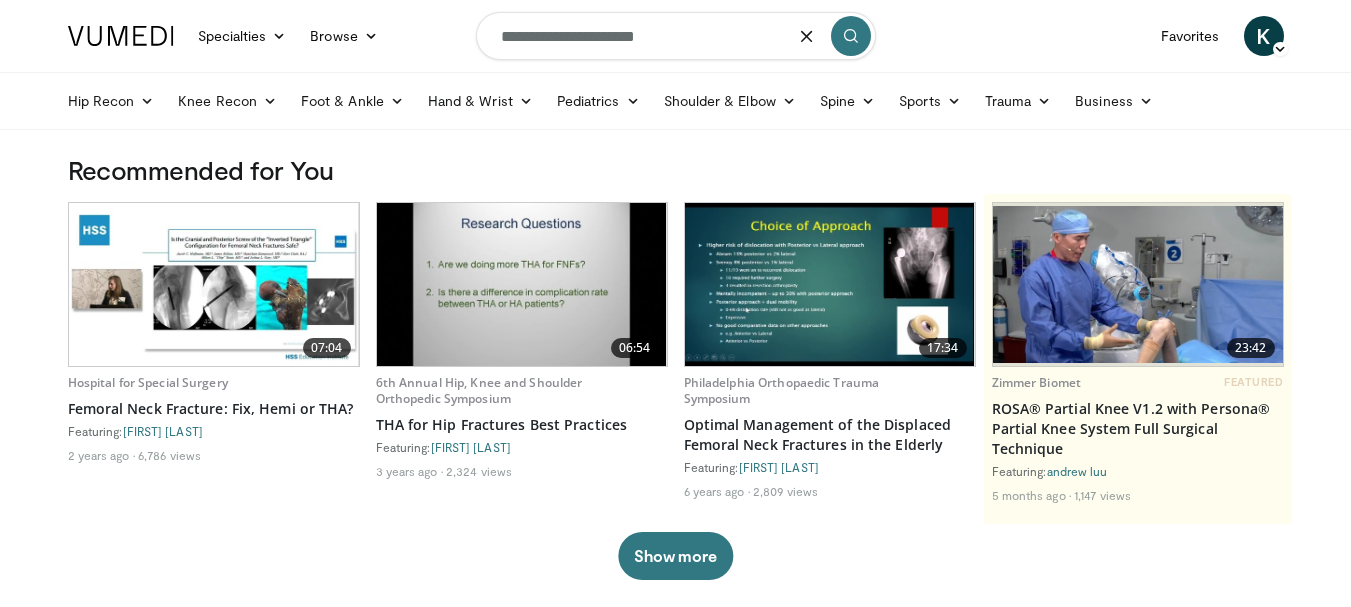 type on "**********" 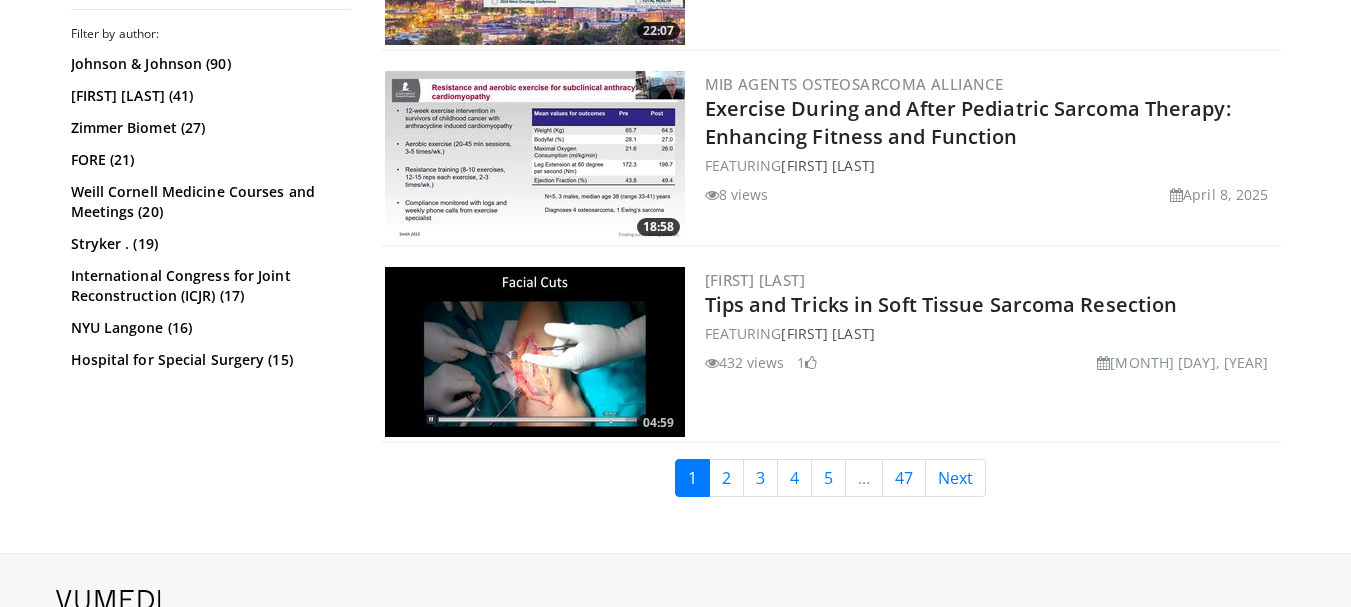 scroll, scrollTop: 5100, scrollLeft: 0, axis: vertical 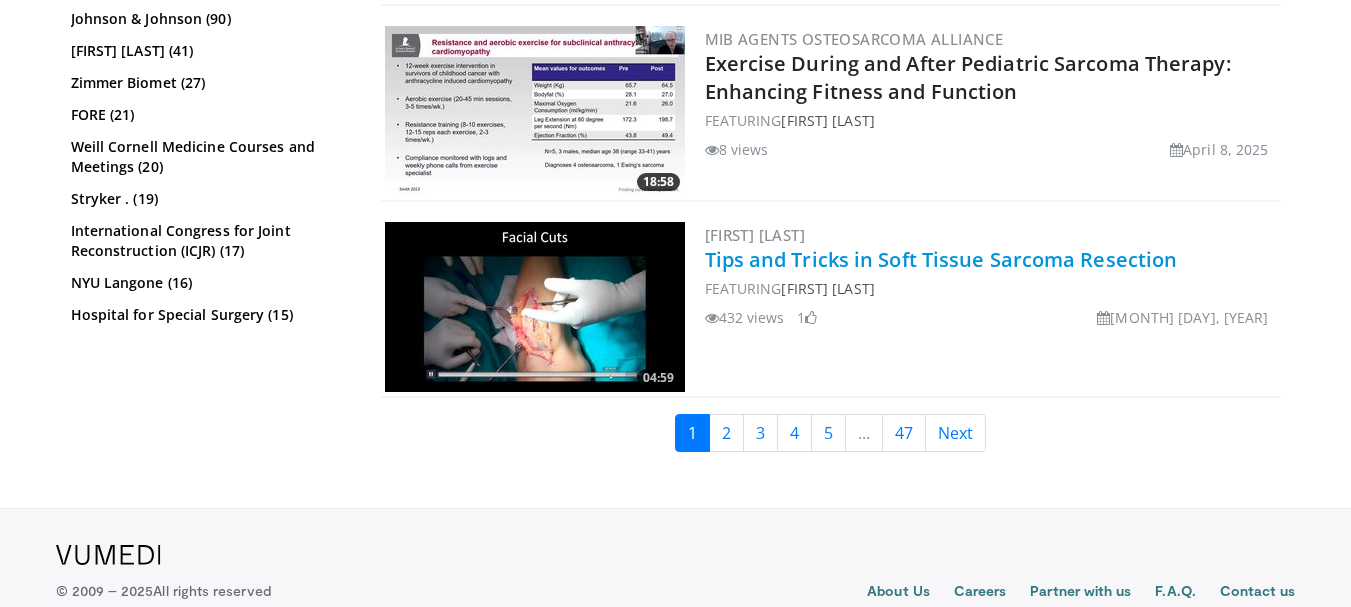 click on "Tips and Tricks in Soft Tissue Sarcoma Resection" at bounding box center [941, 259] 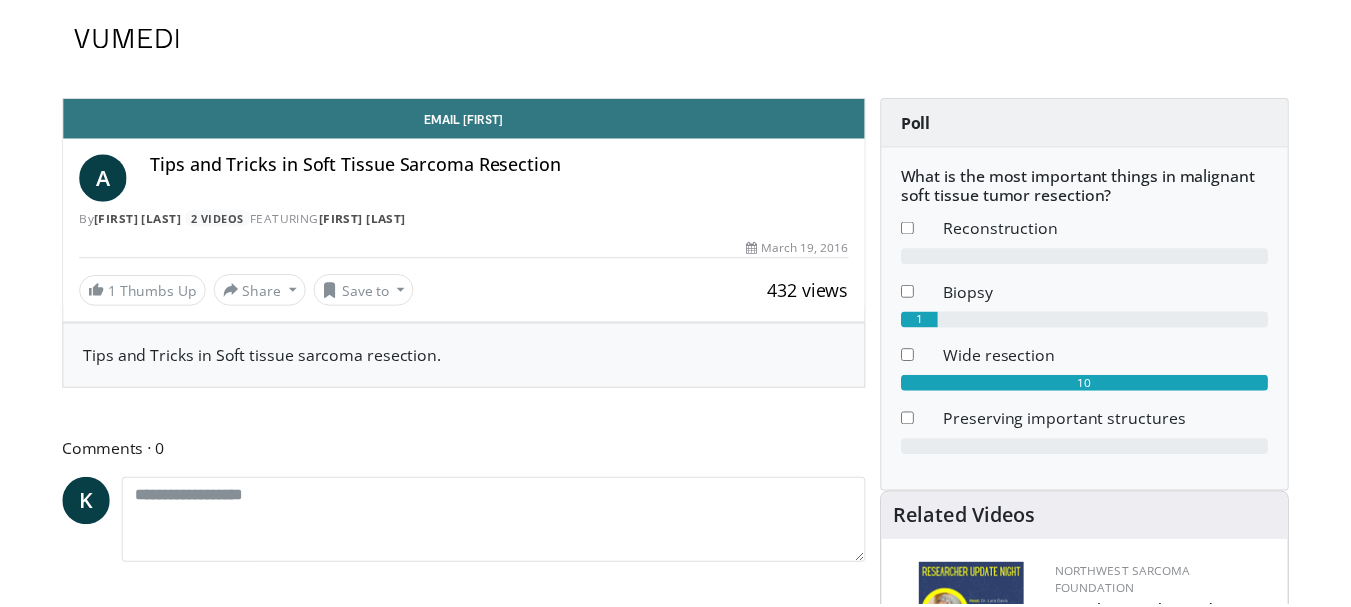 scroll, scrollTop: 0, scrollLeft: 0, axis: both 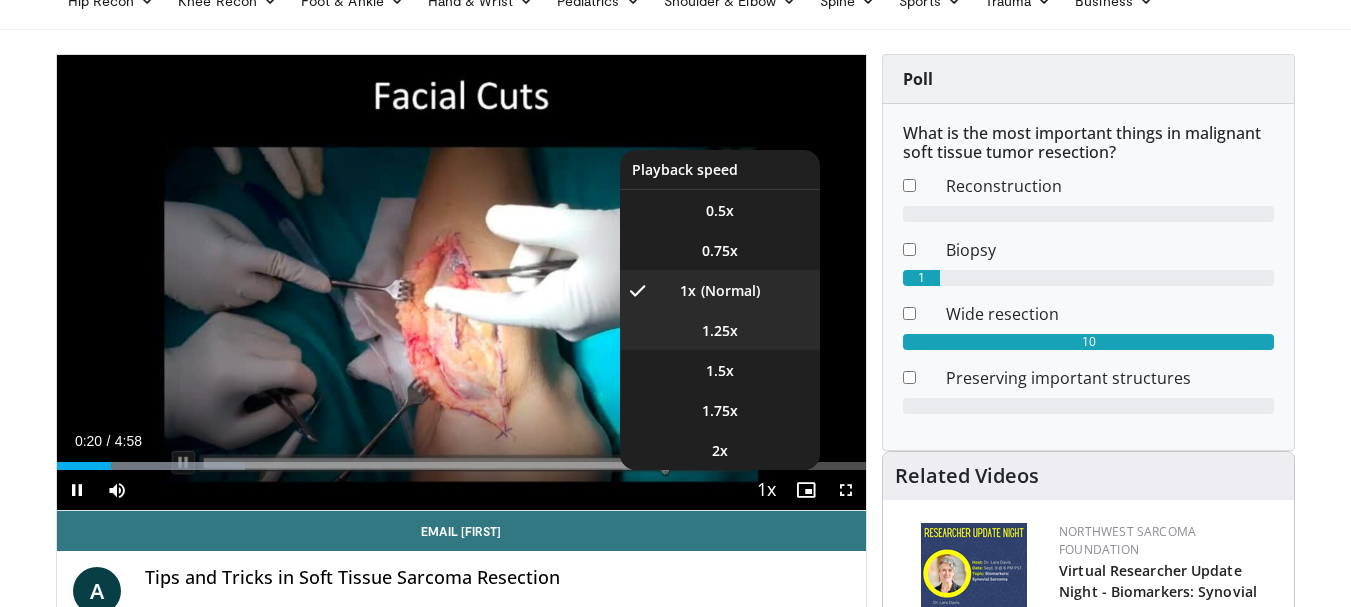 click on "1.25x" at bounding box center [720, 331] 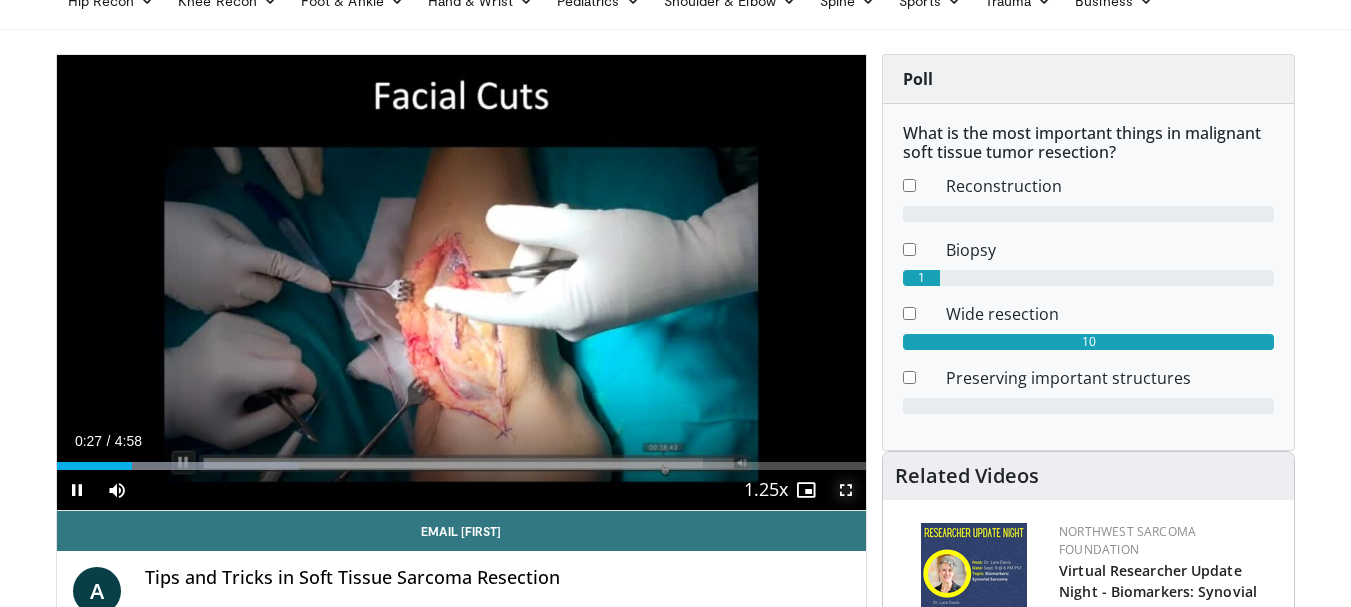 click at bounding box center (846, 490) 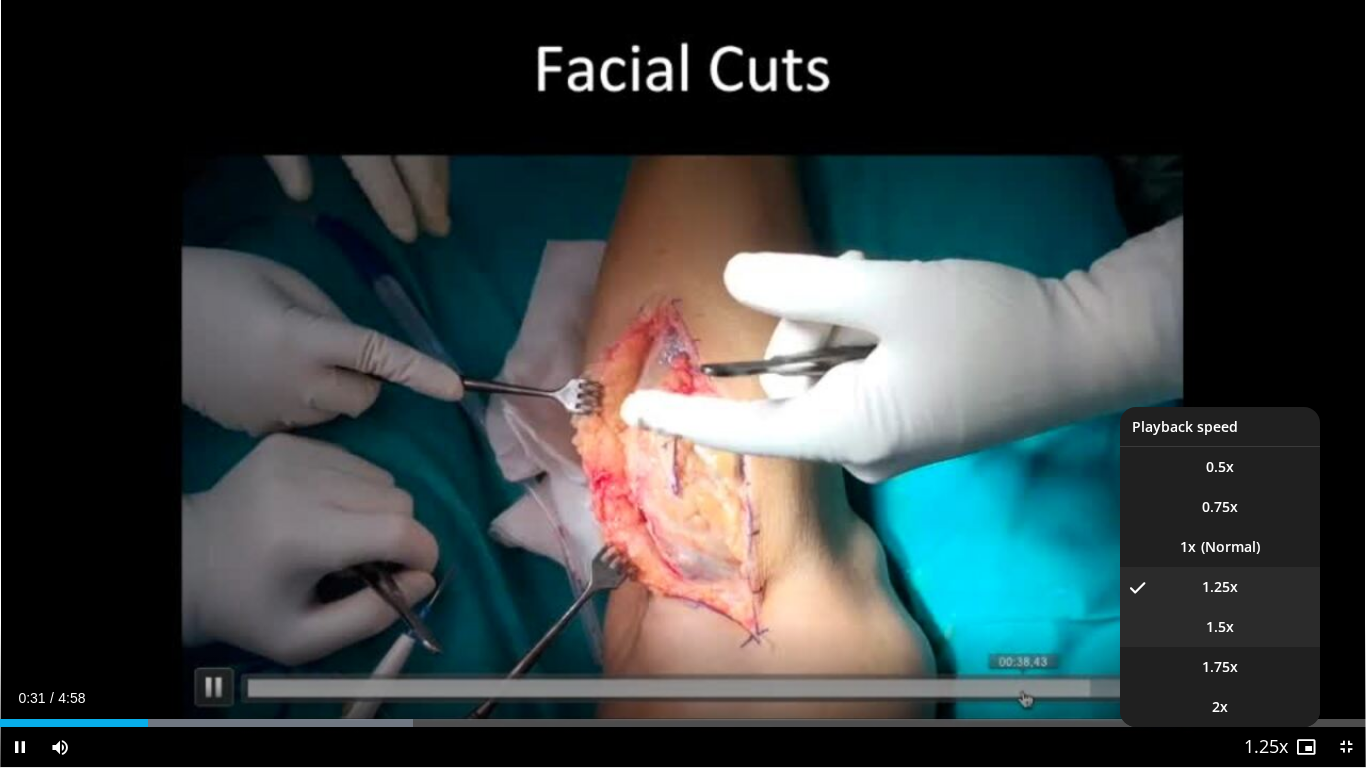 click on "1.5x" at bounding box center [1220, 627] 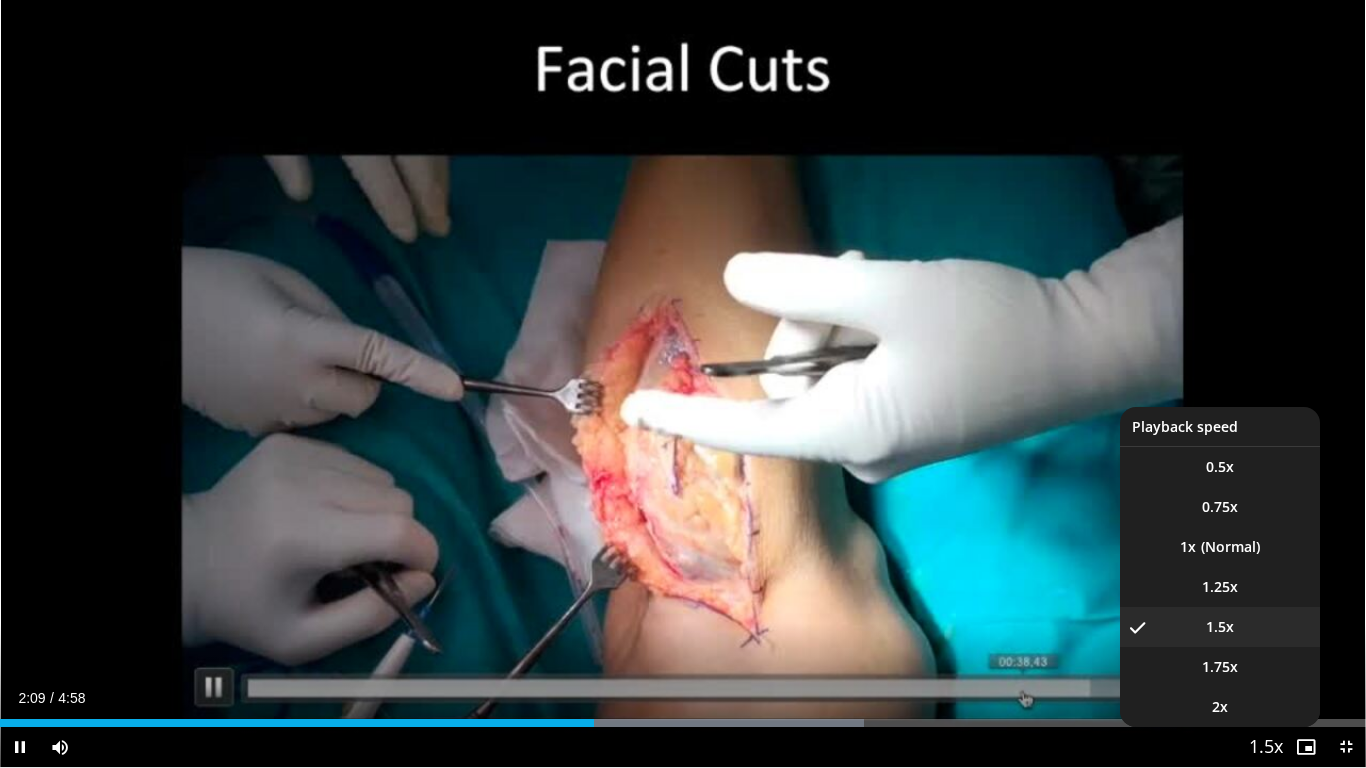 click at bounding box center [1266, 748] 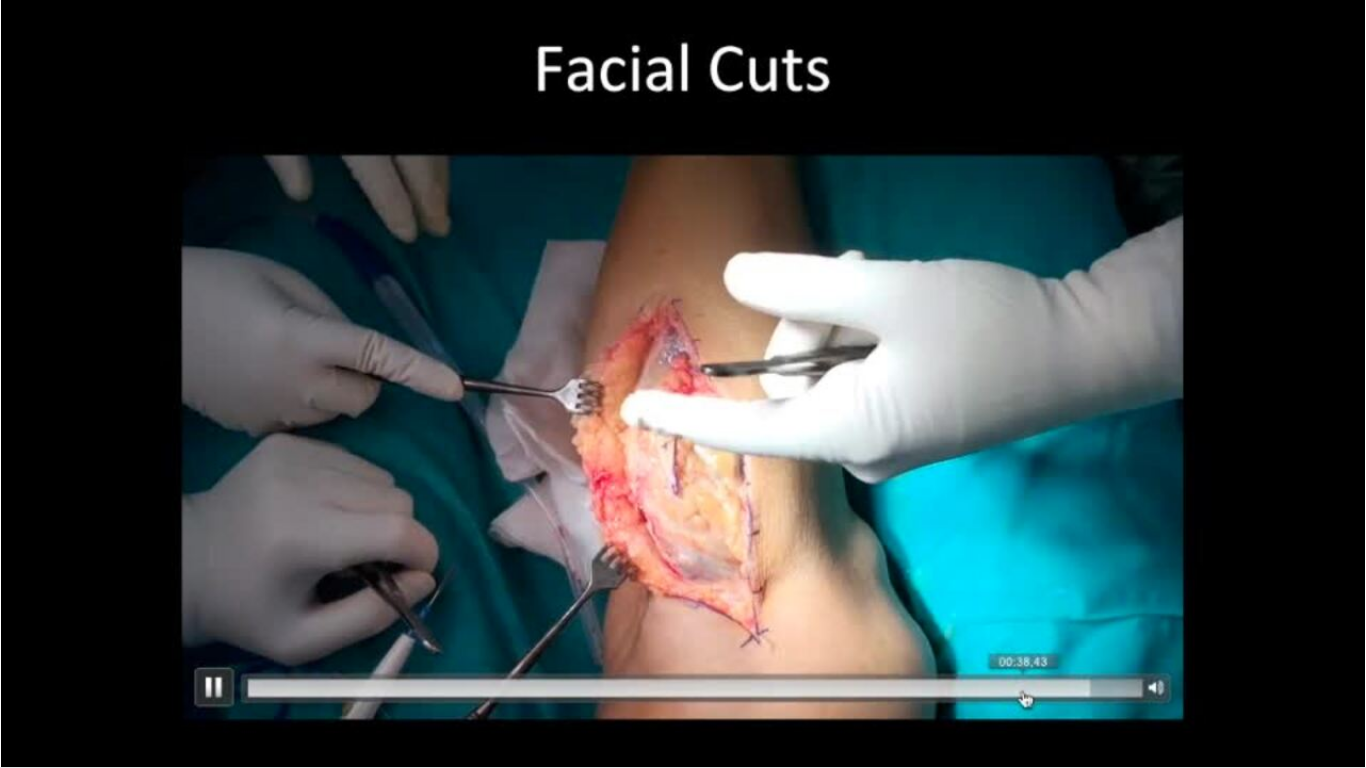 click on "10 seconds
Tap to unmute" at bounding box center [683, 383] 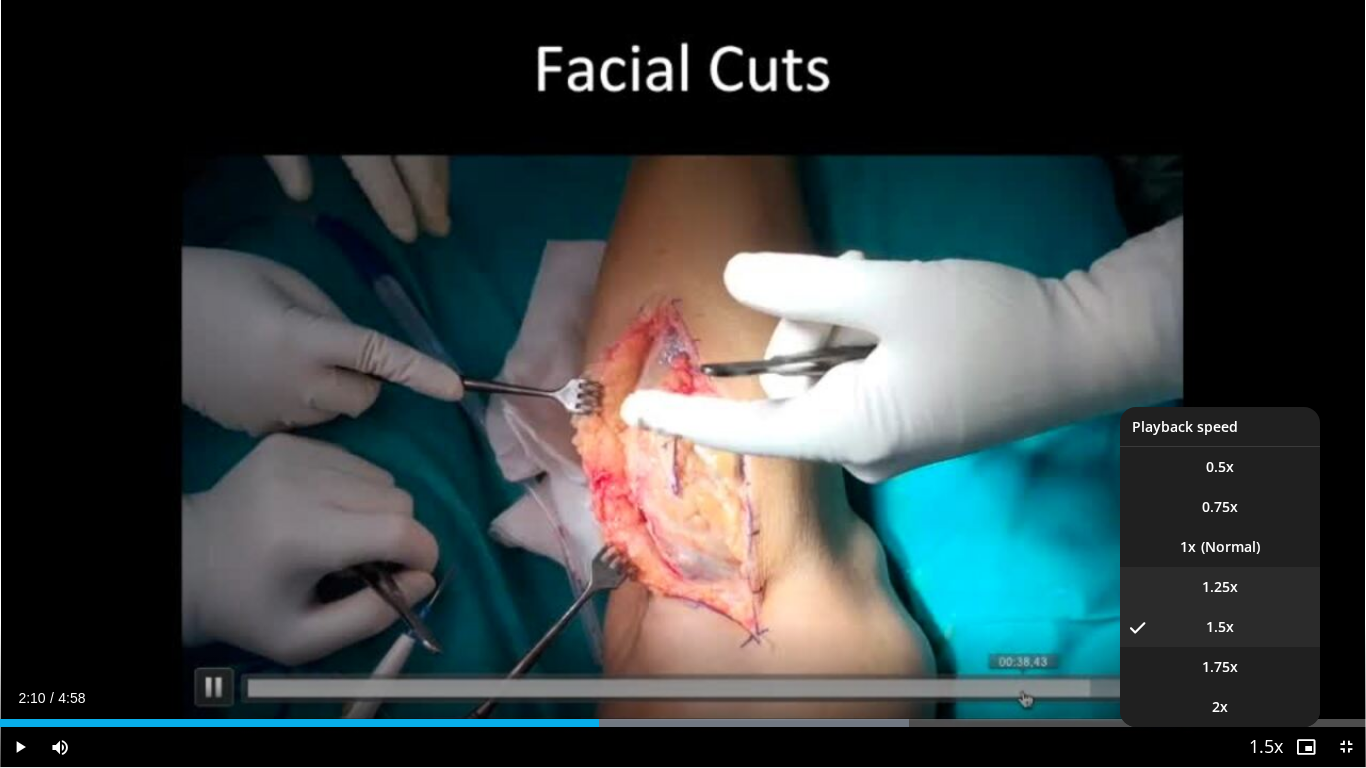 click on "1.25x" at bounding box center [1220, 587] 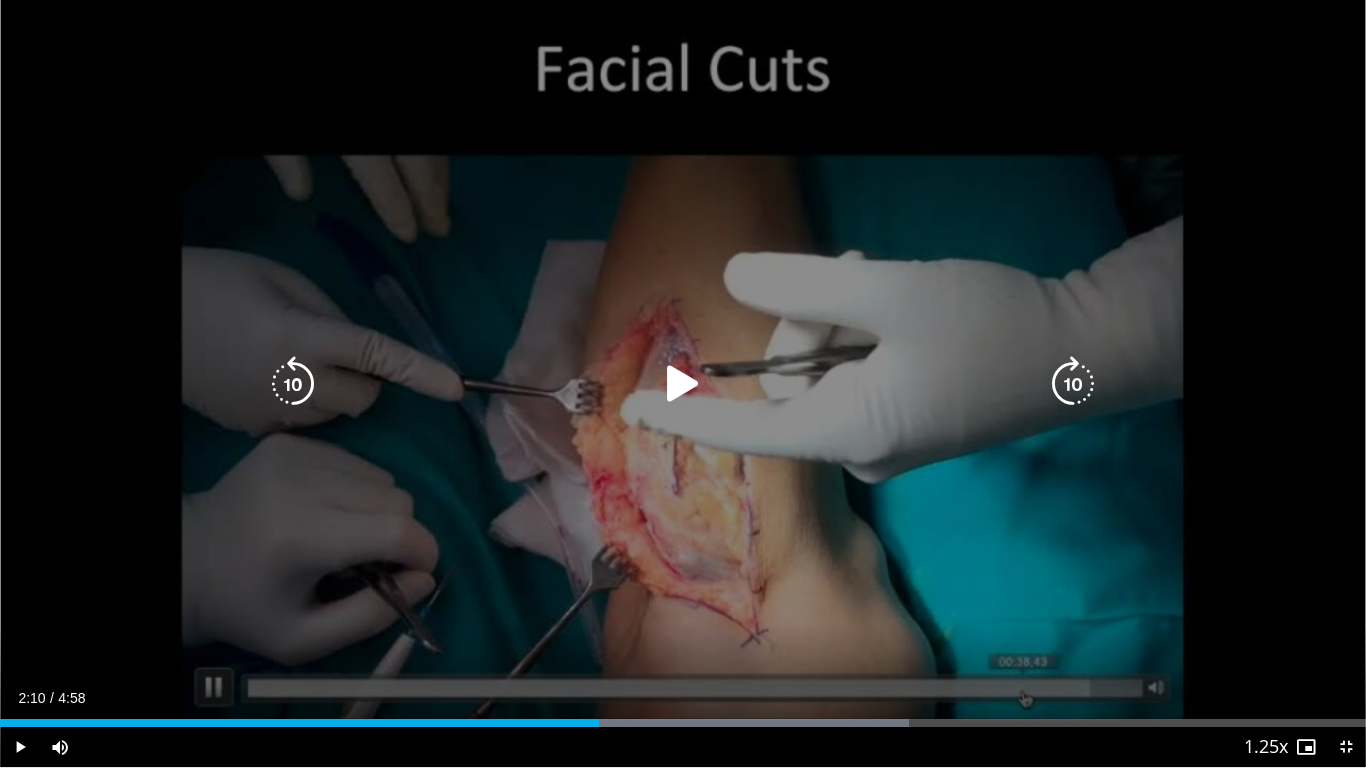 click at bounding box center [683, 384] 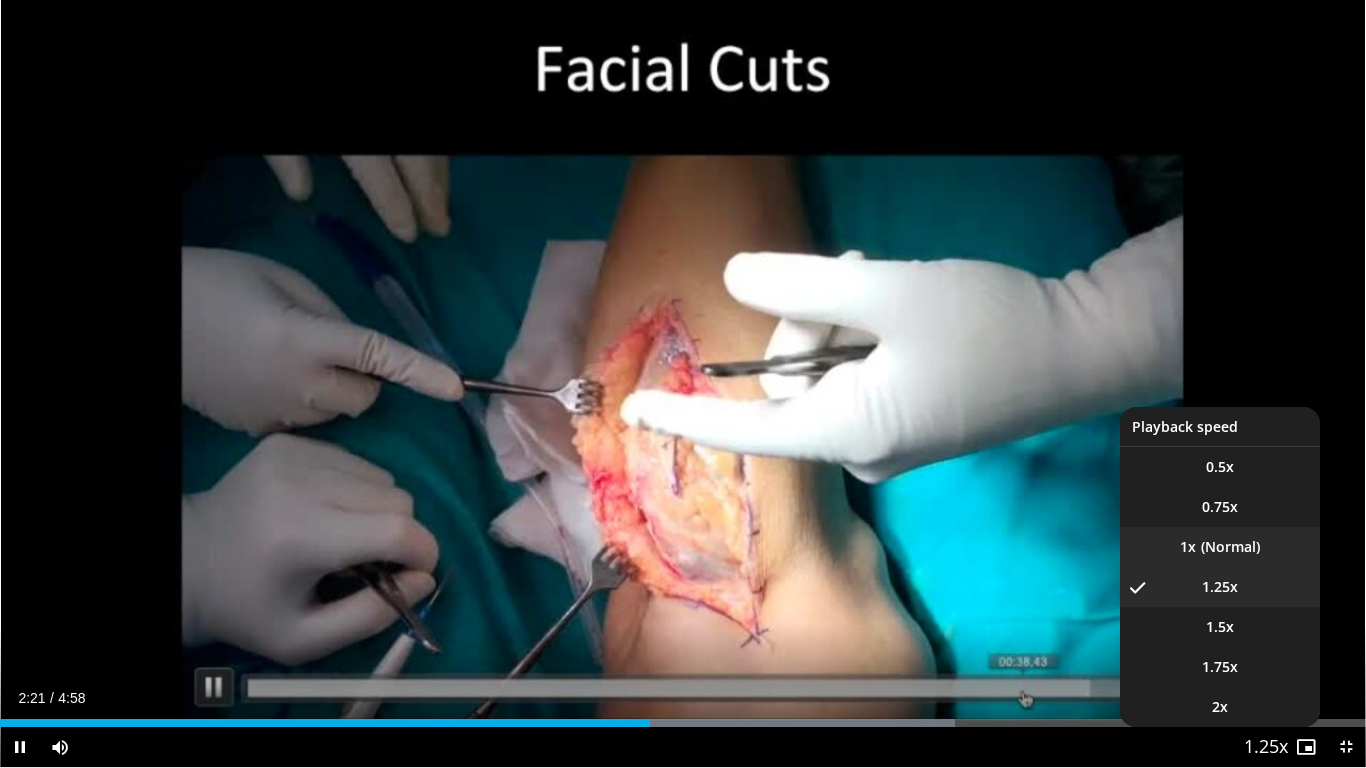 click on "1x" at bounding box center (1220, 547) 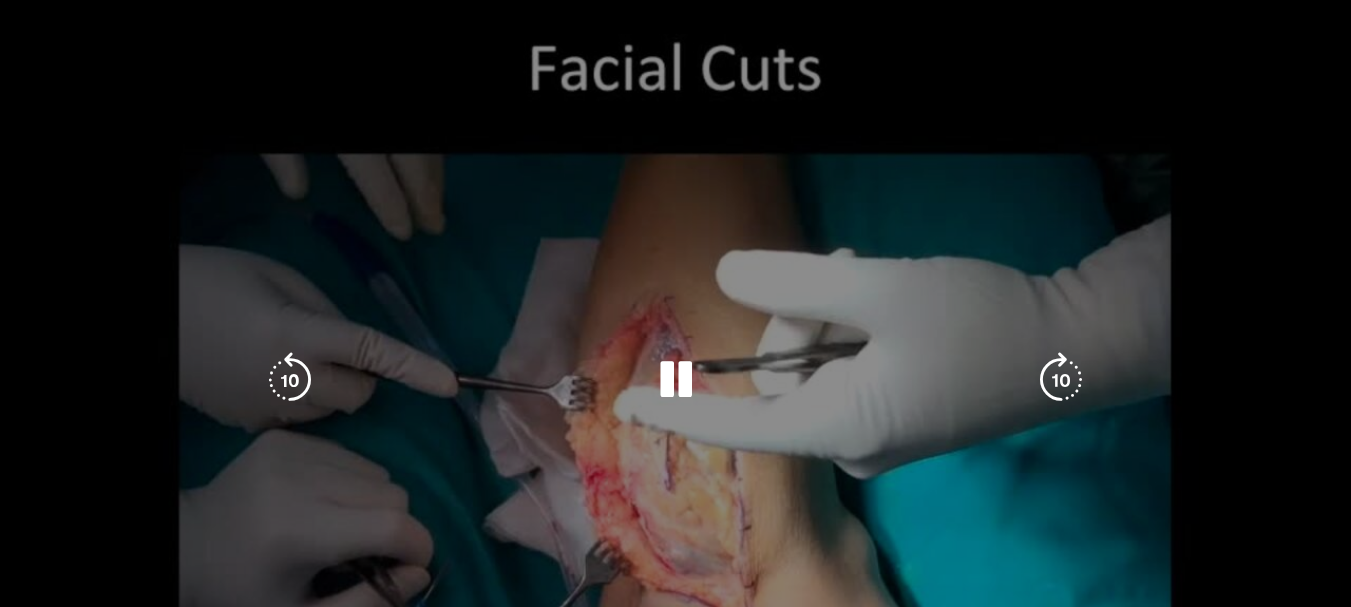 scroll, scrollTop: 0, scrollLeft: 0, axis: both 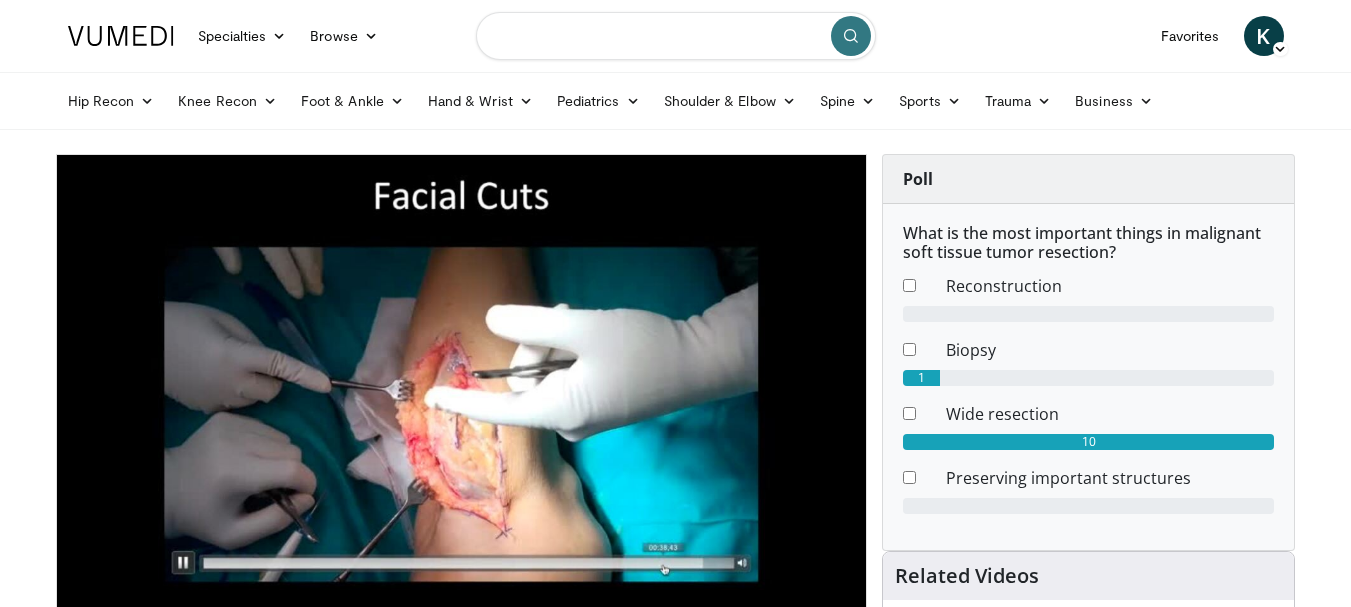 click at bounding box center [676, 36] 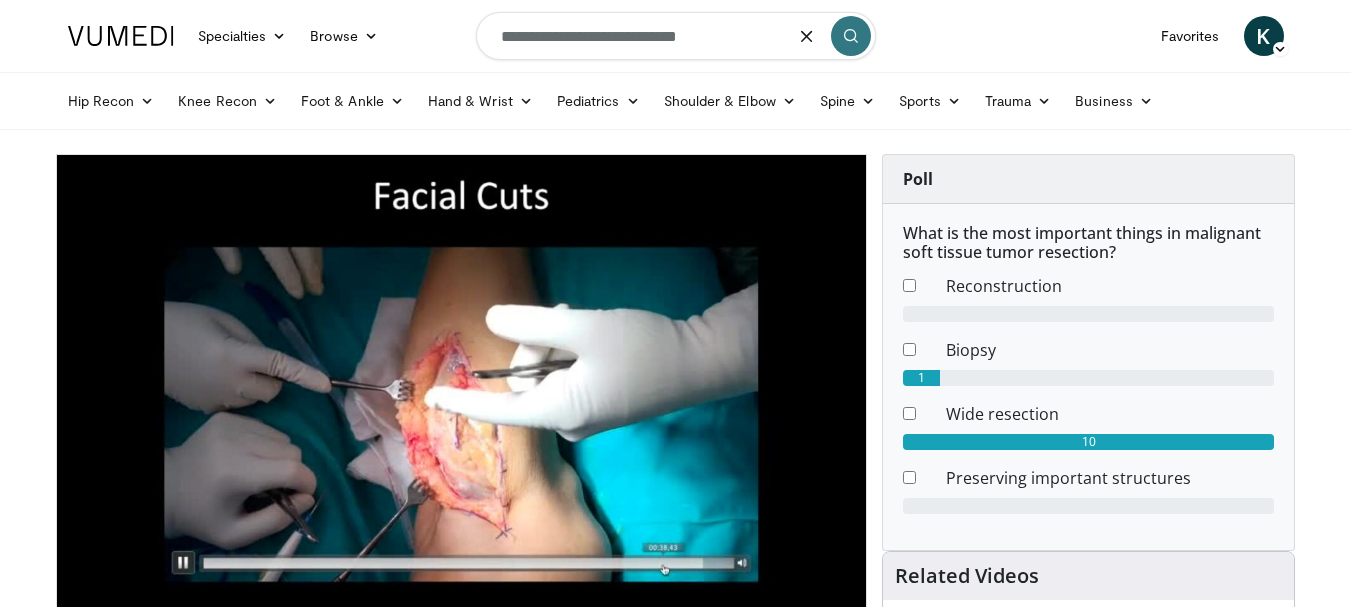 type on "**********" 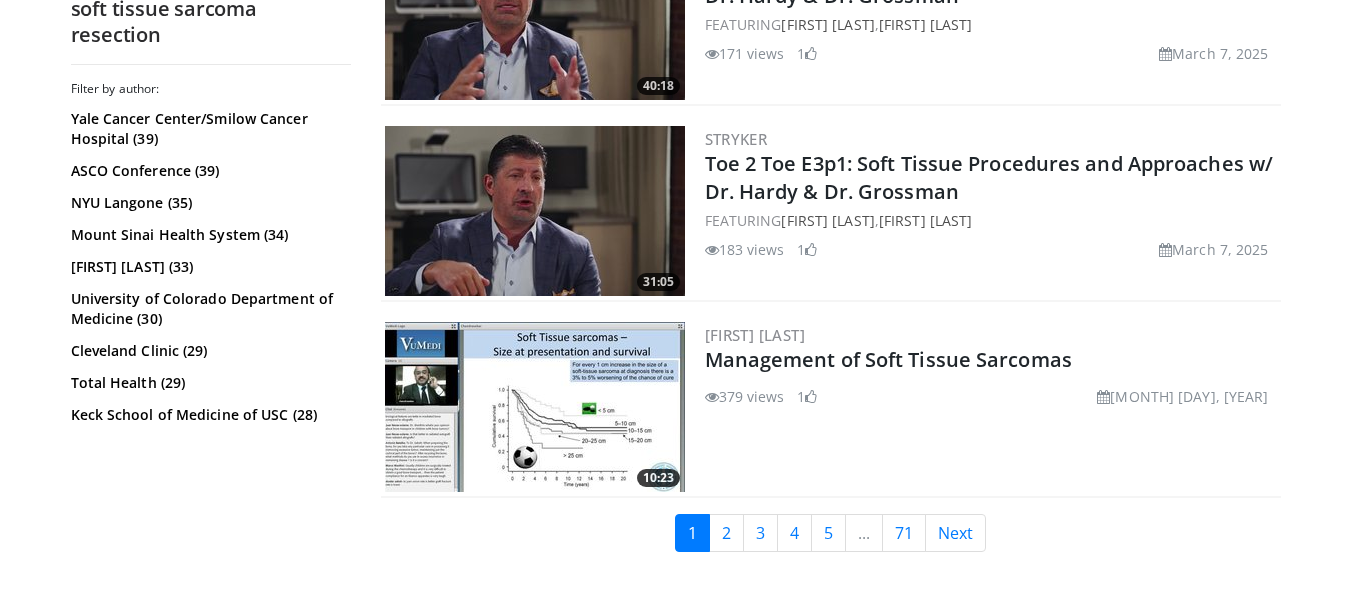 scroll, scrollTop: 5159, scrollLeft: 0, axis: vertical 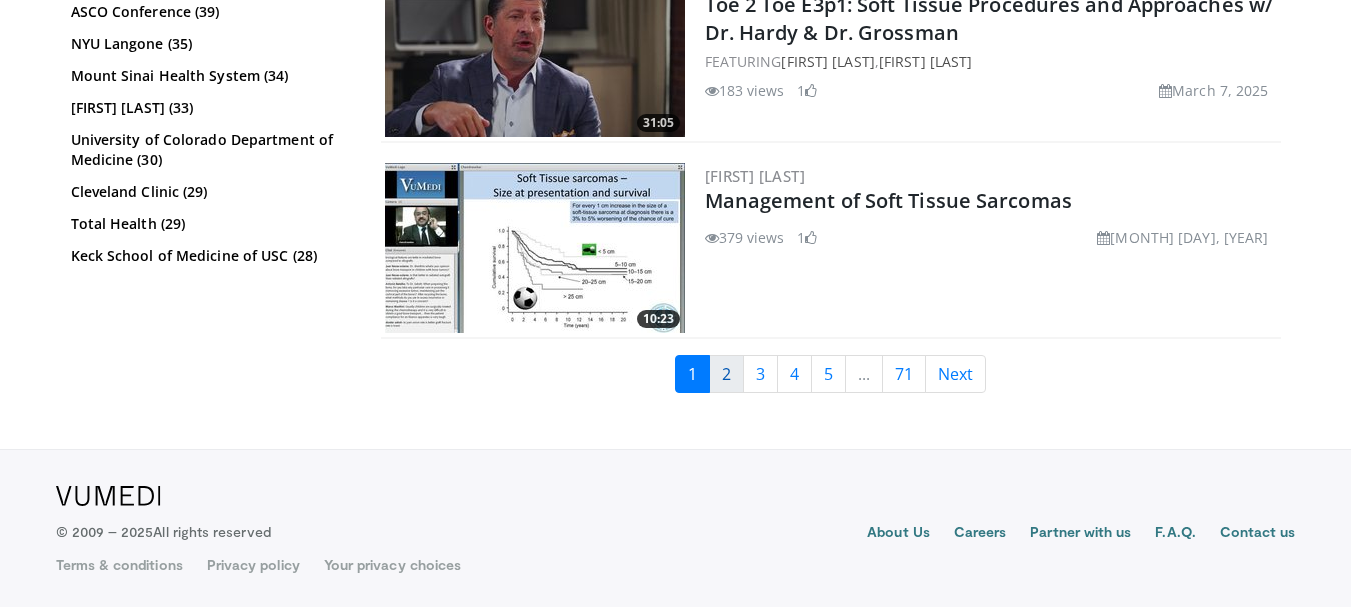 click on "2" at bounding box center (726, 374) 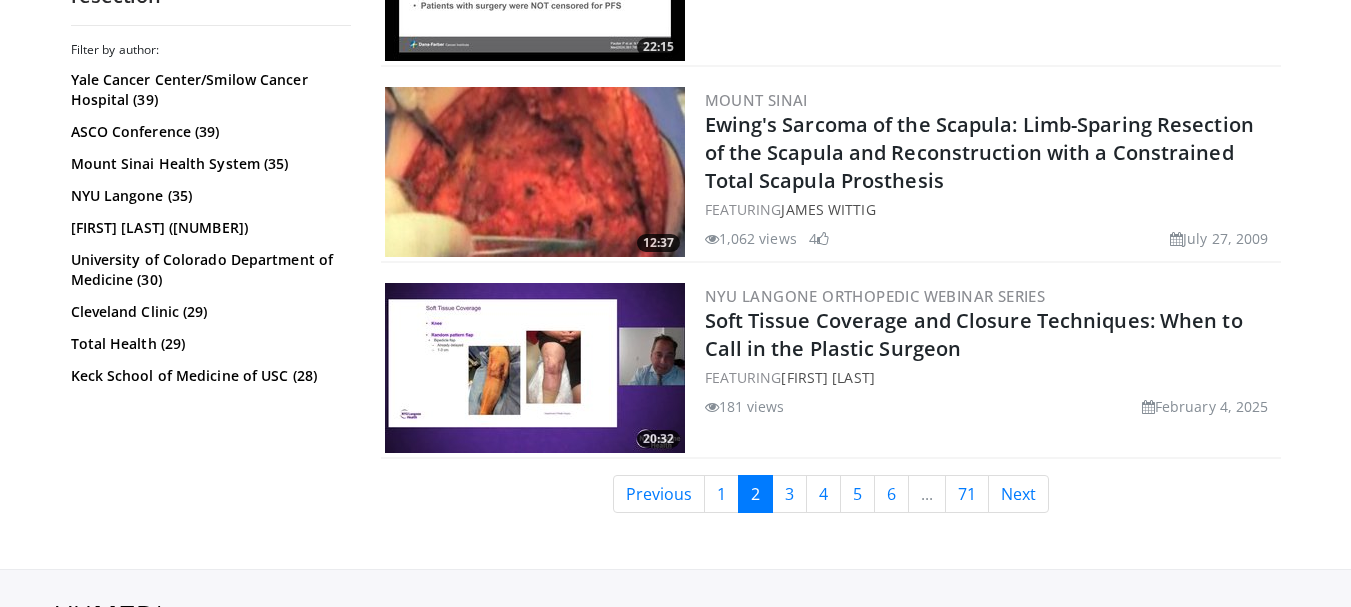 scroll, scrollTop: 5179, scrollLeft: 0, axis: vertical 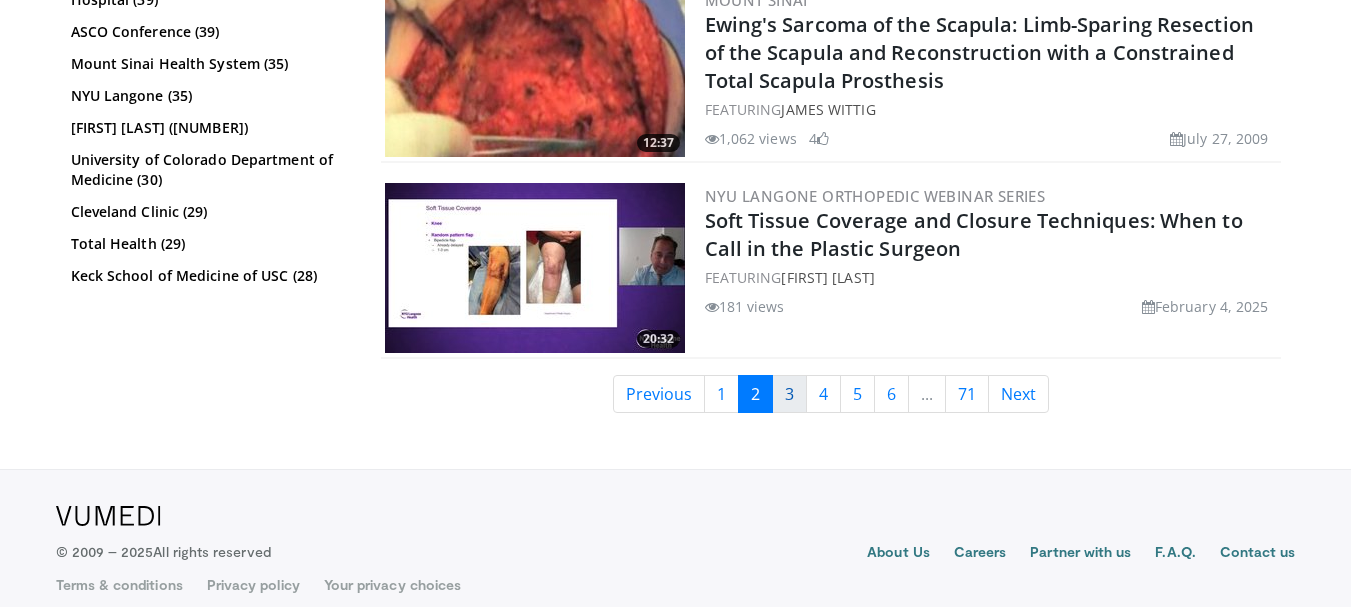 click on "3" at bounding box center [789, 394] 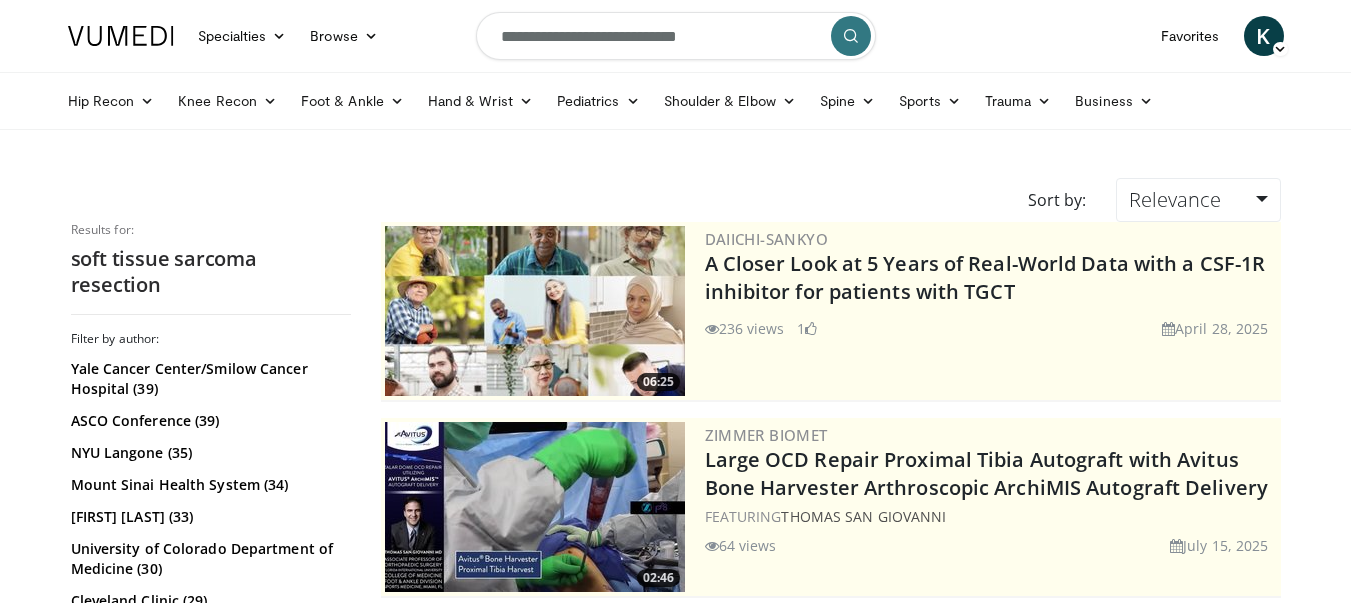 scroll, scrollTop: 0, scrollLeft: 0, axis: both 